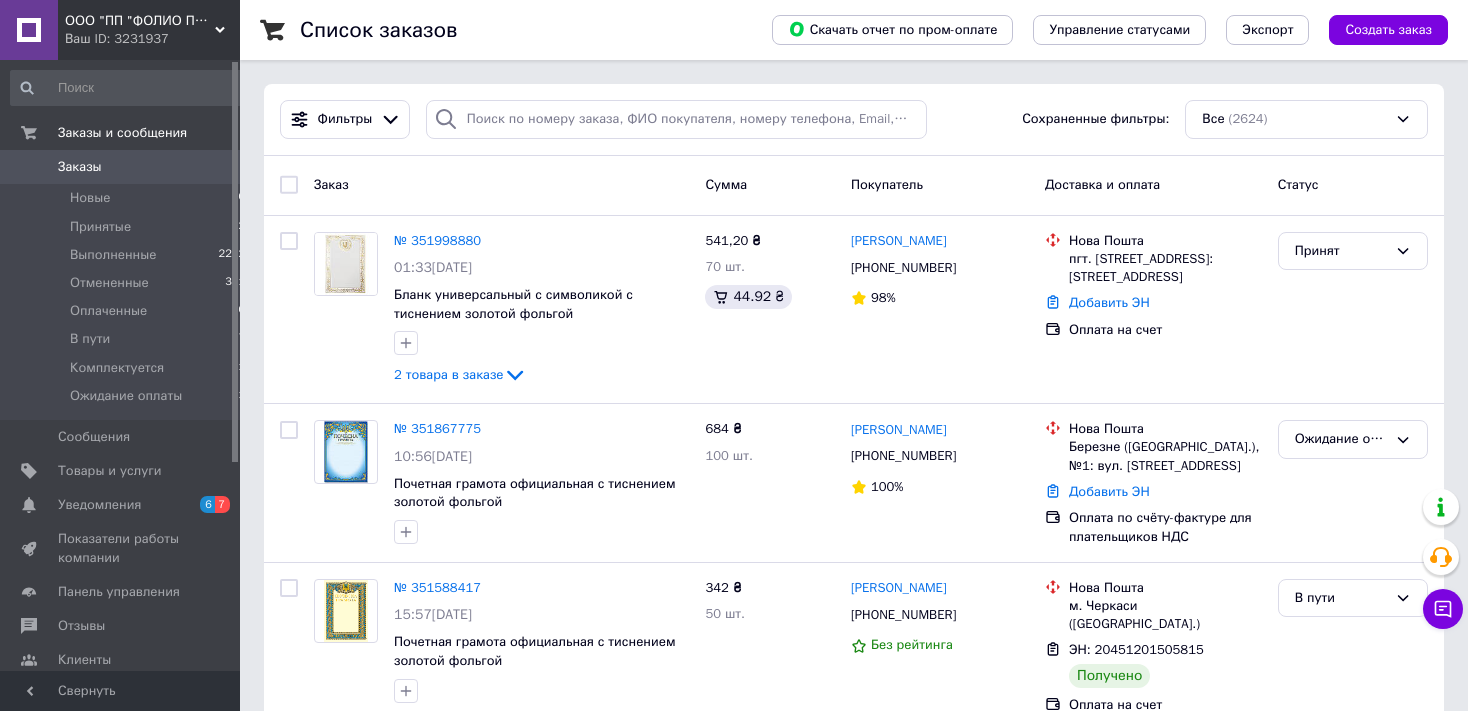 scroll, scrollTop: 211, scrollLeft: 0, axis: vertical 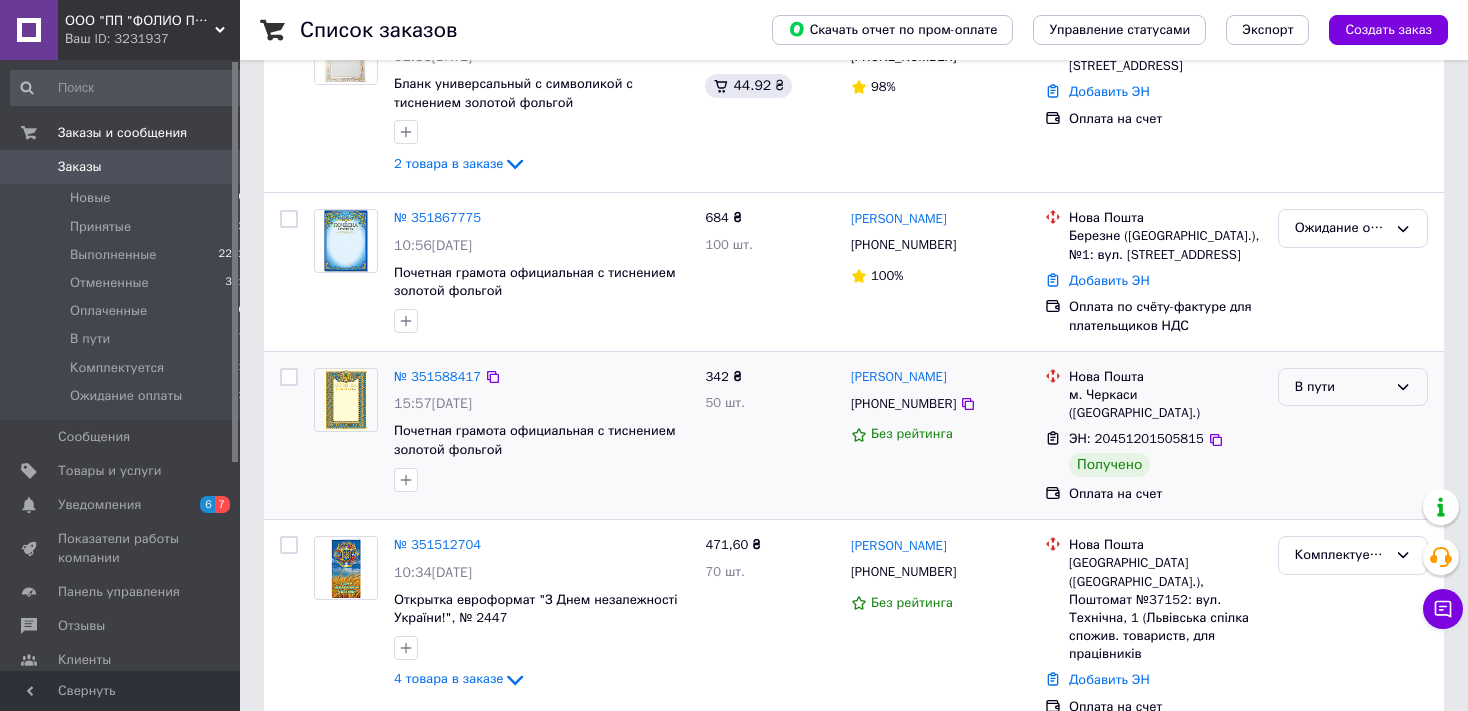 click 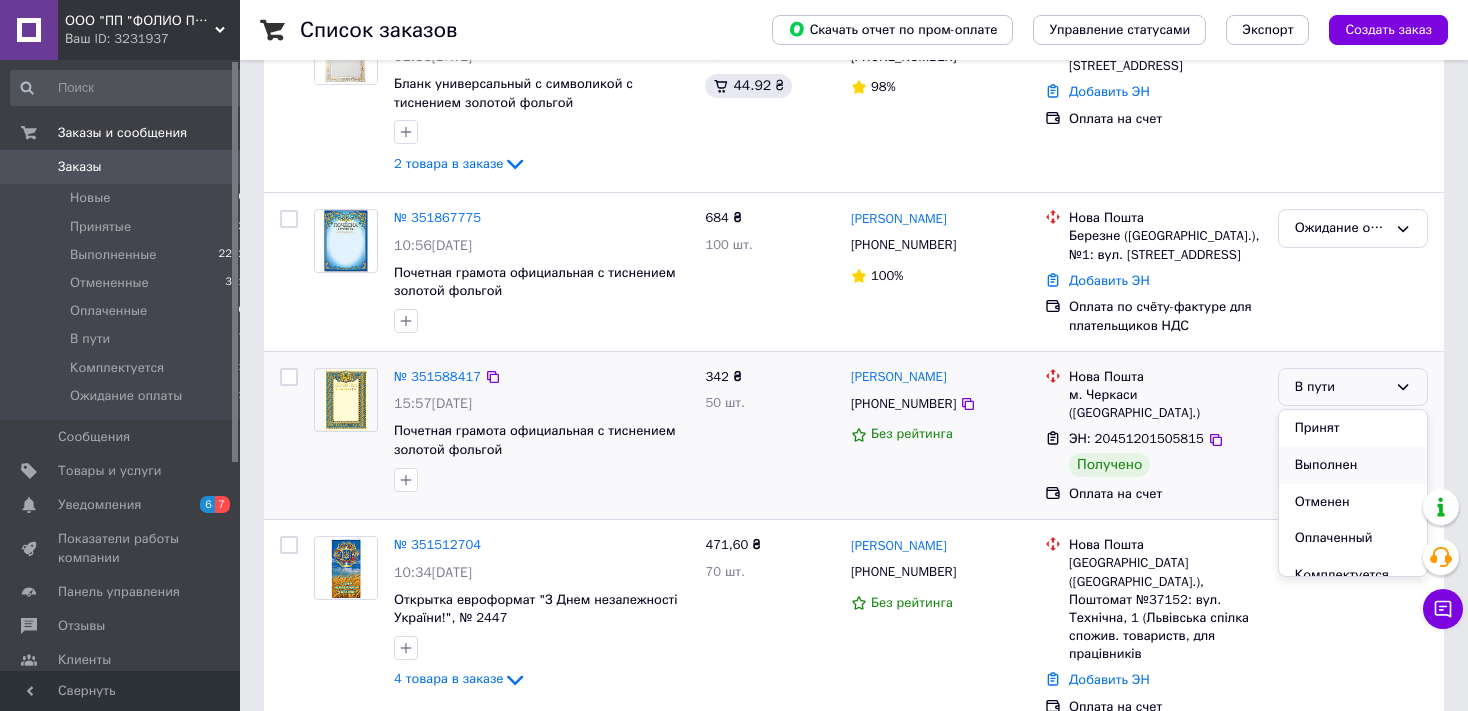 click on "Выполнен" at bounding box center [1353, 465] 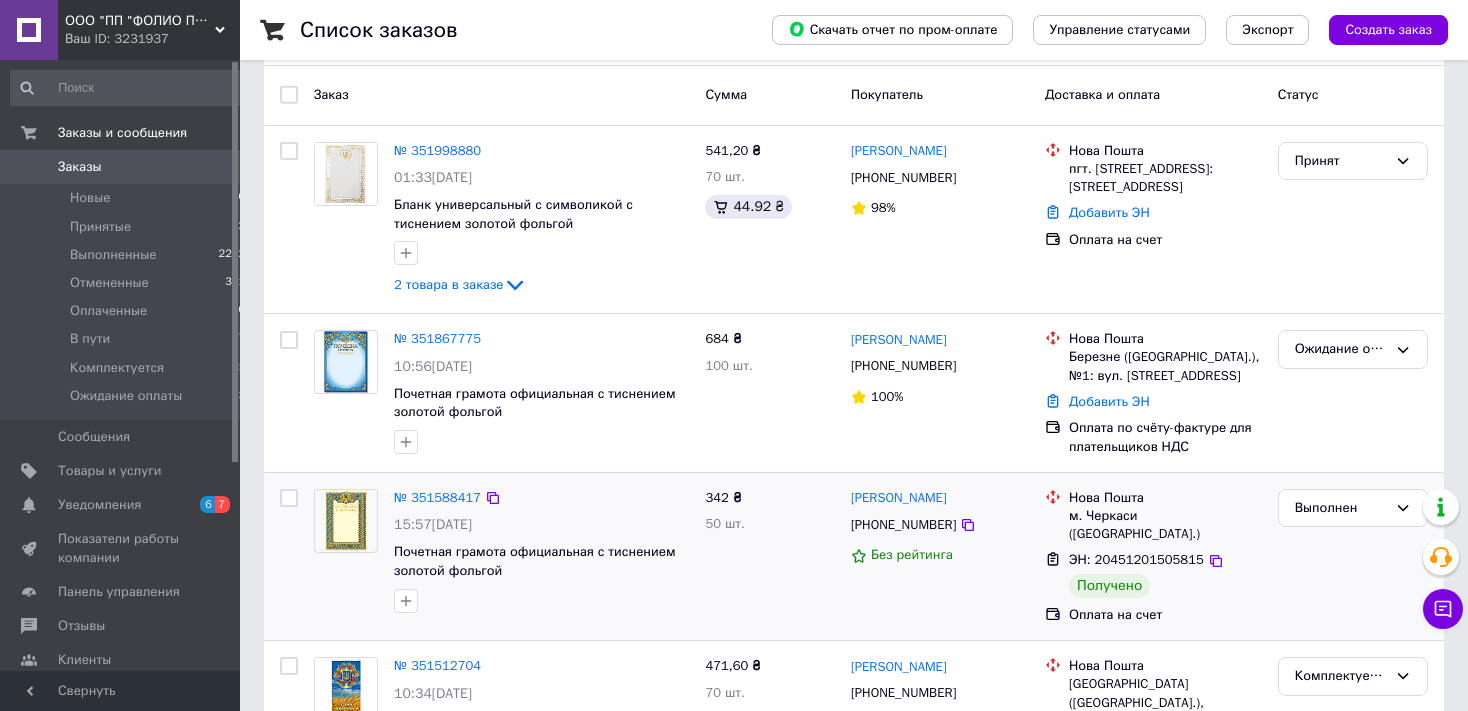 scroll, scrollTop: 0, scrollLeft: 0, axis: both 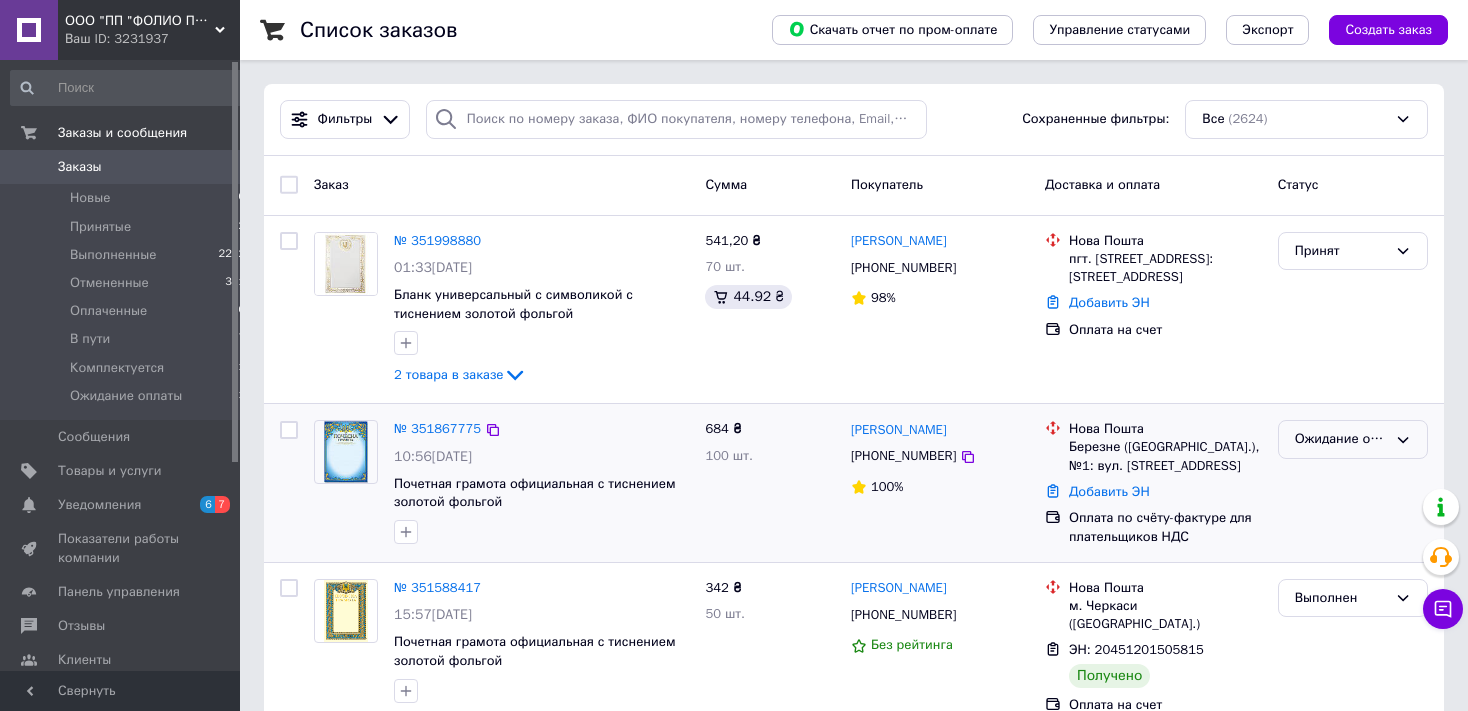 click 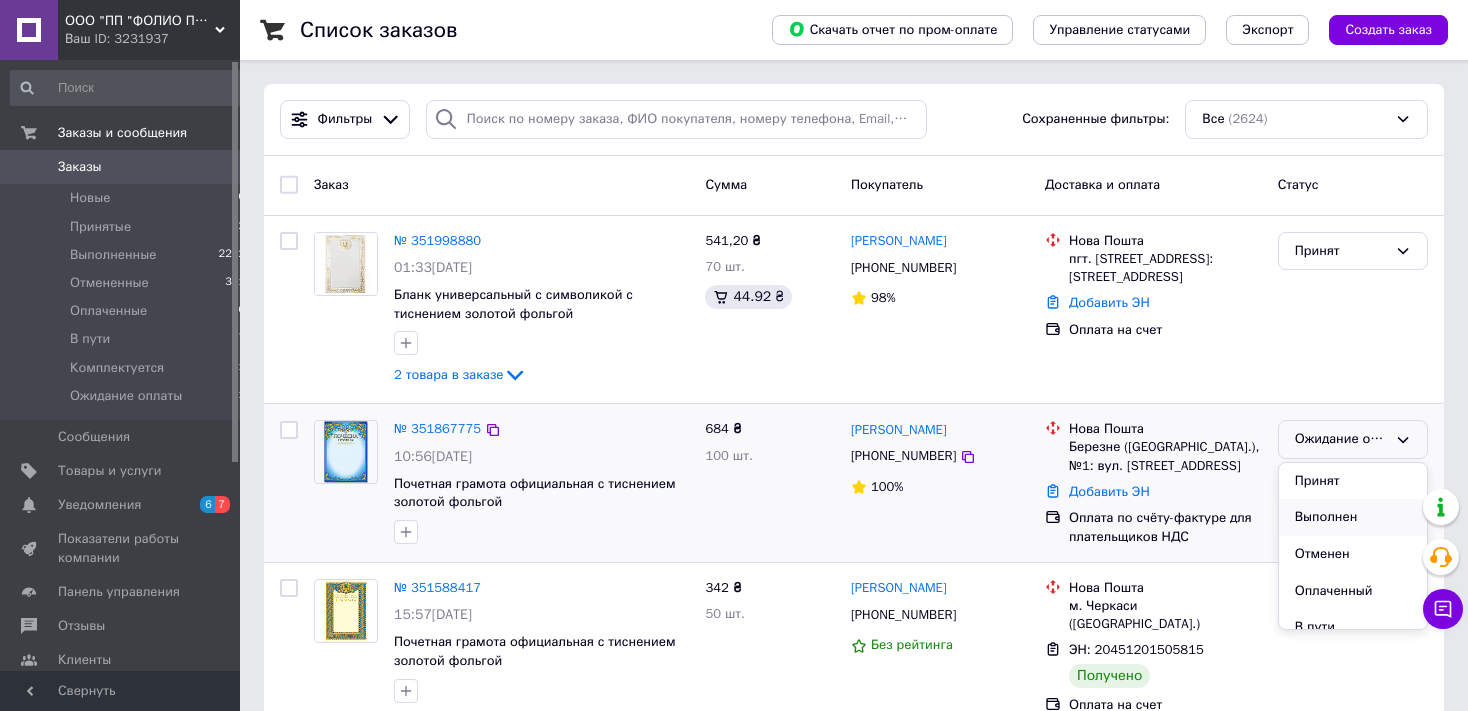 scroll, scrollTop: 54, scrollLeft: 0, axis: vertical 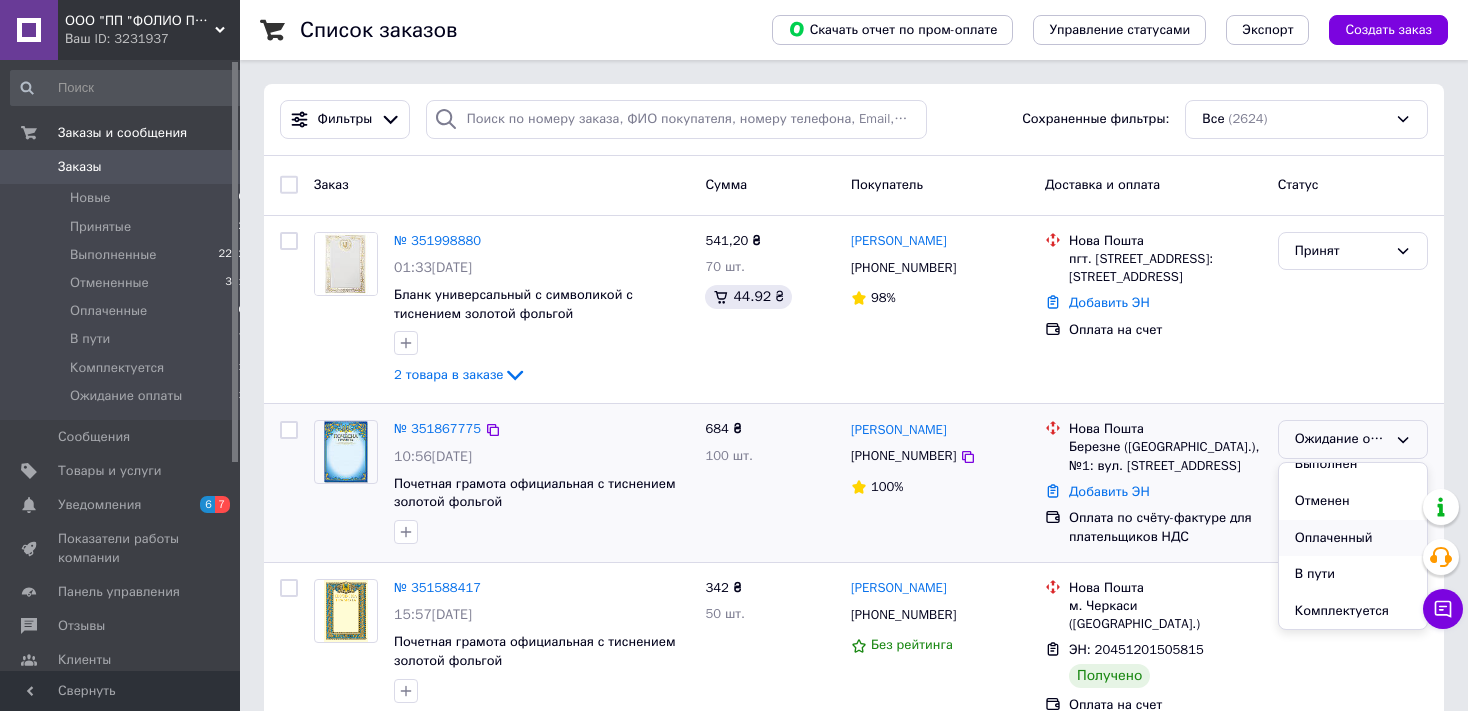 click on "Оплаченный" at bounding box center (1353, 538) 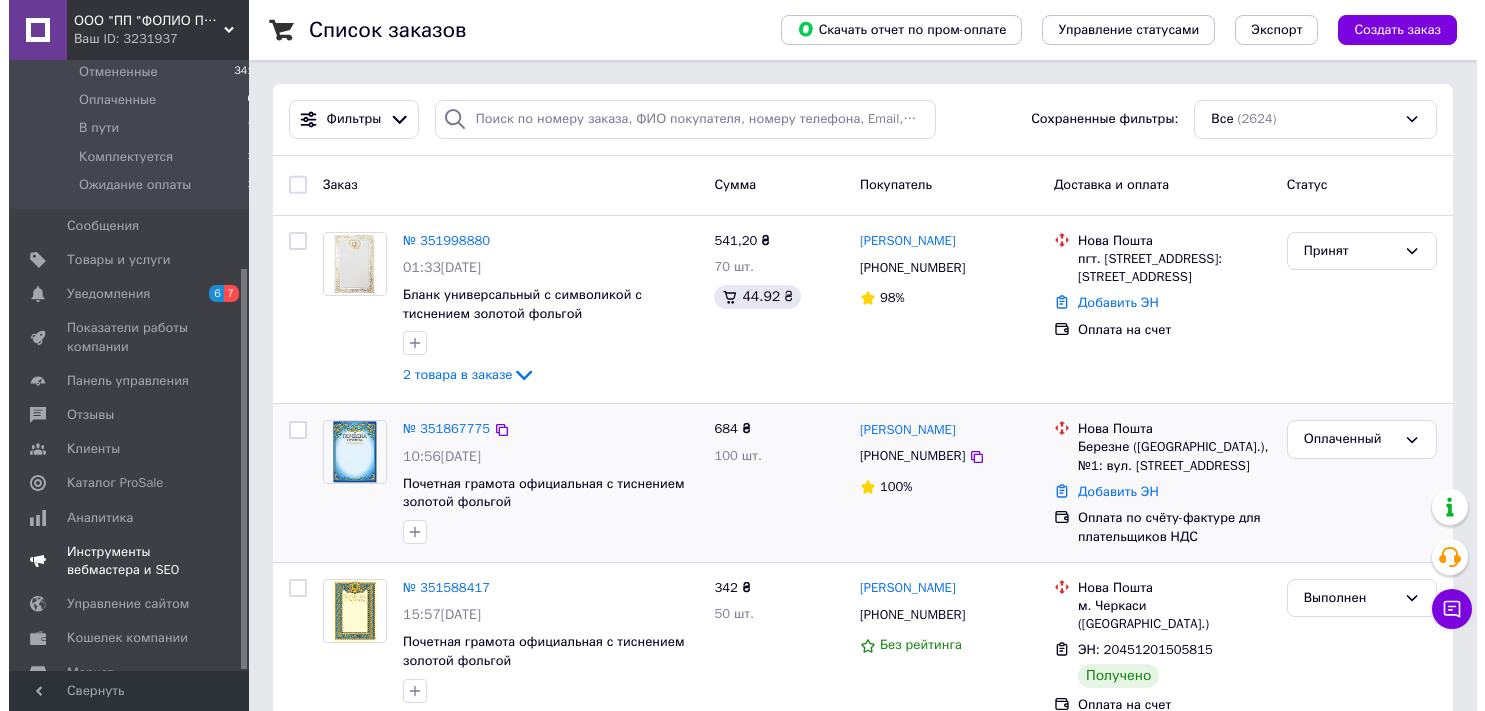scroll, scrollTop: 317, scrollLeft: 0, axis: vertical 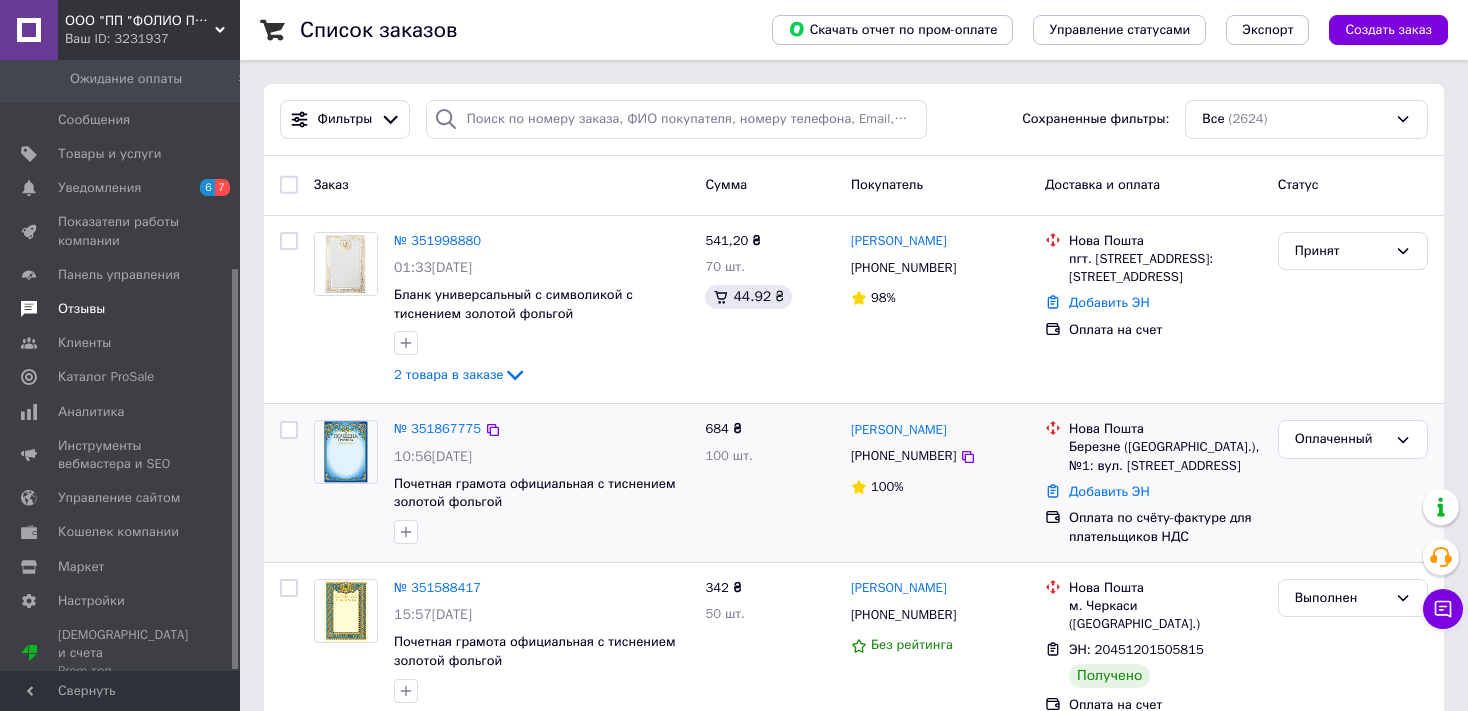 click on "Отзывы" at bounding box center (121, 309) 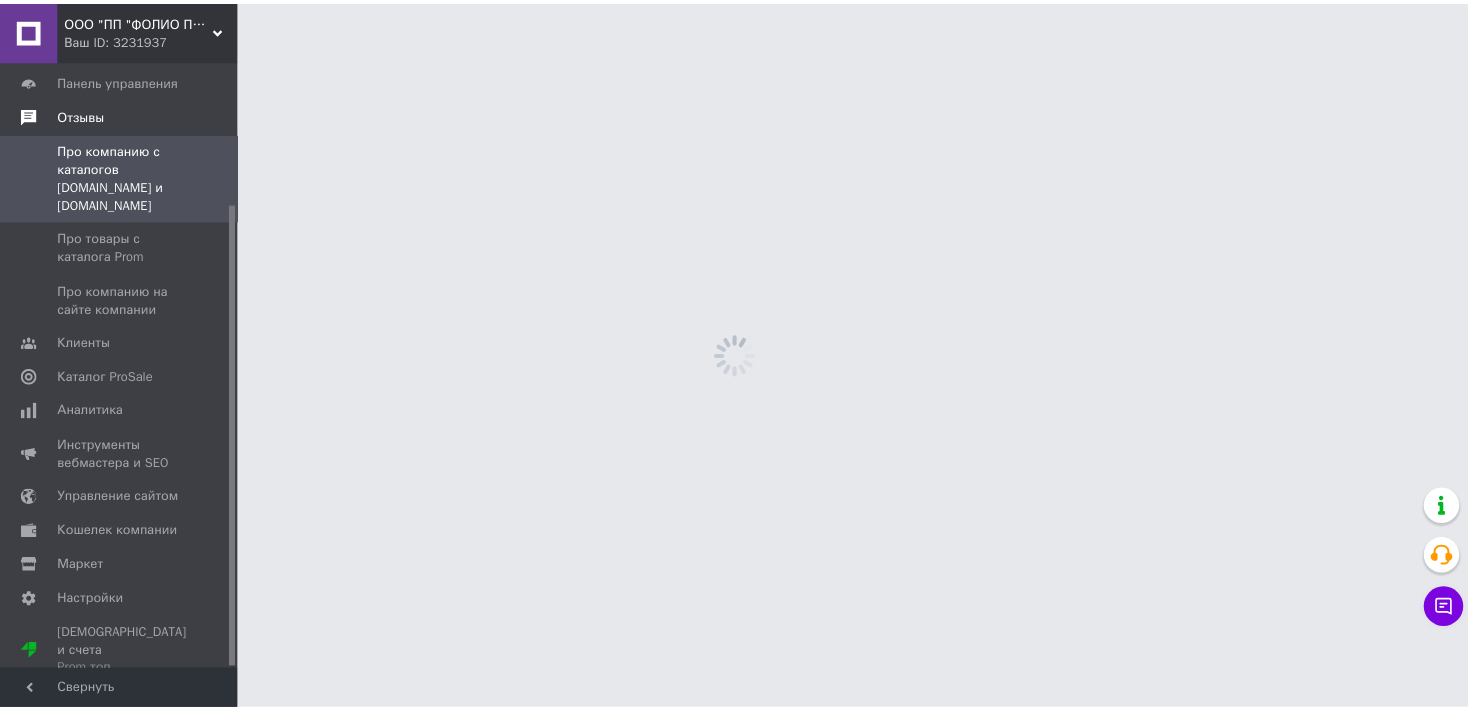 scroll, scrollTop: 188, scrollLeft: 0, axis: vertical 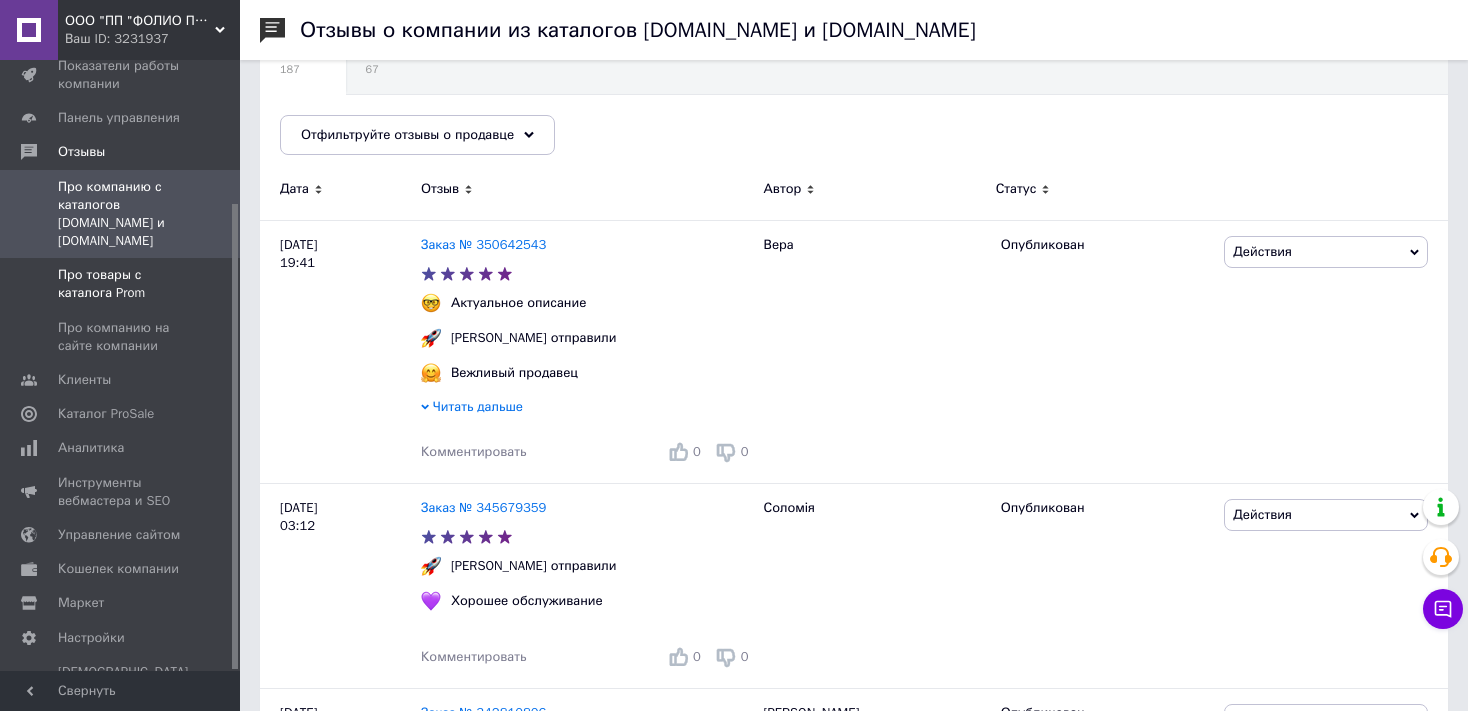 click on "Про товары с каталога Prom" at bounding box center [121, 284] 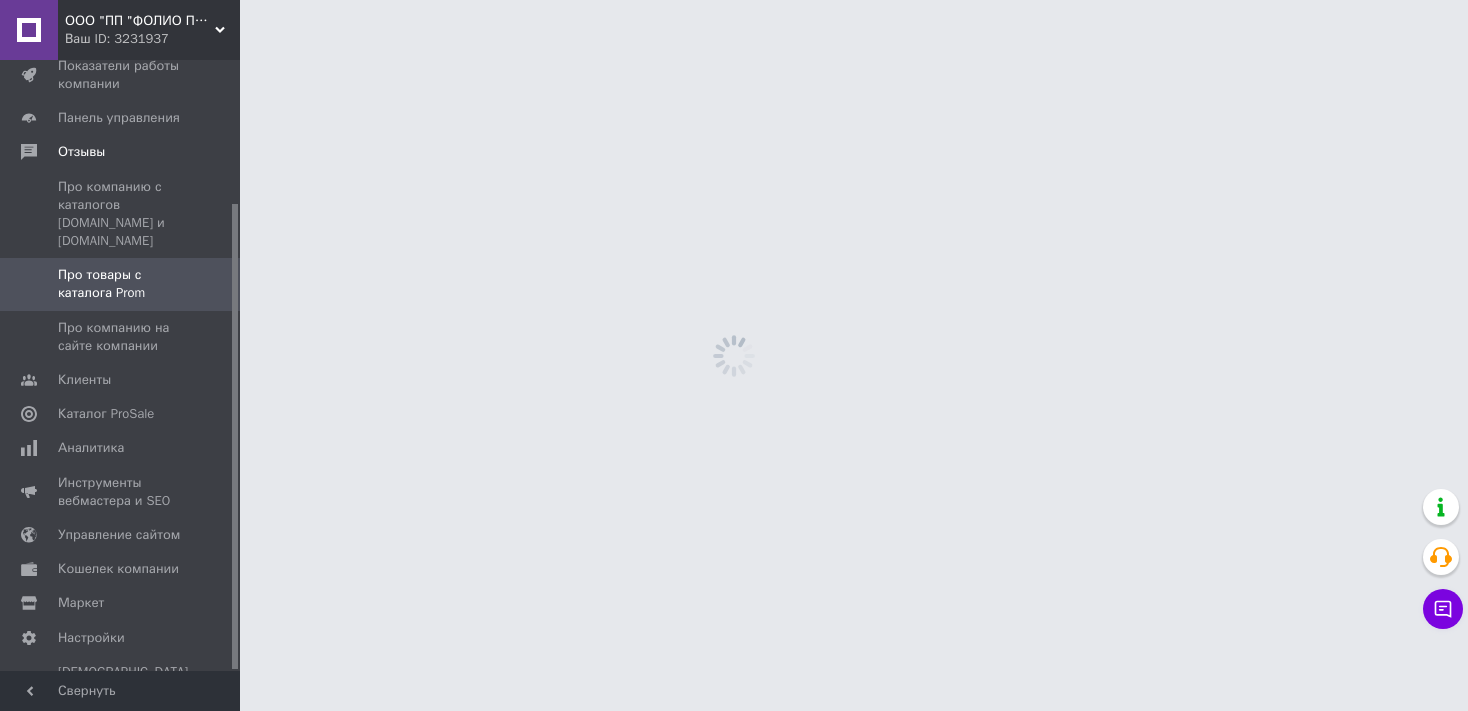 scroll, scrollTop: 0, scrollLeft: 0, axis: both 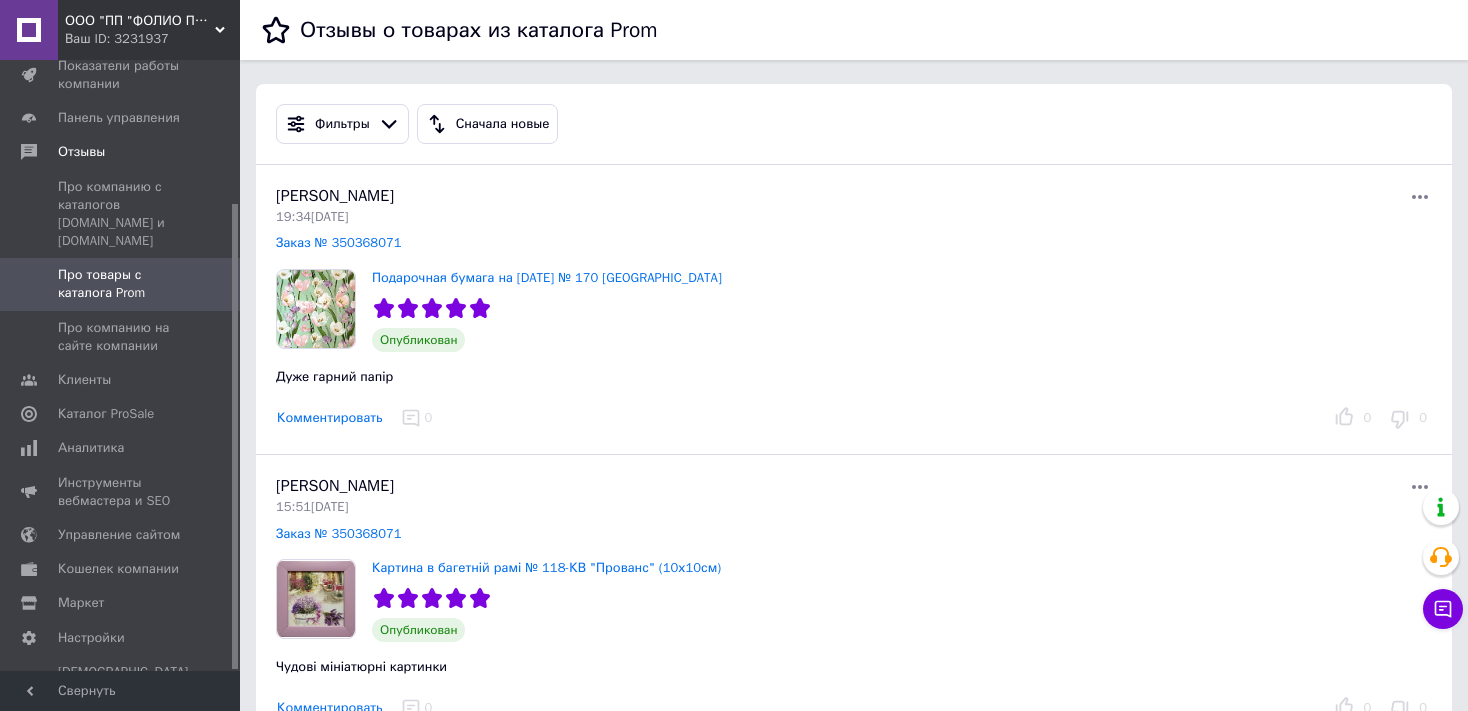 click on "Комментировать" at bounding box center (330, 418) 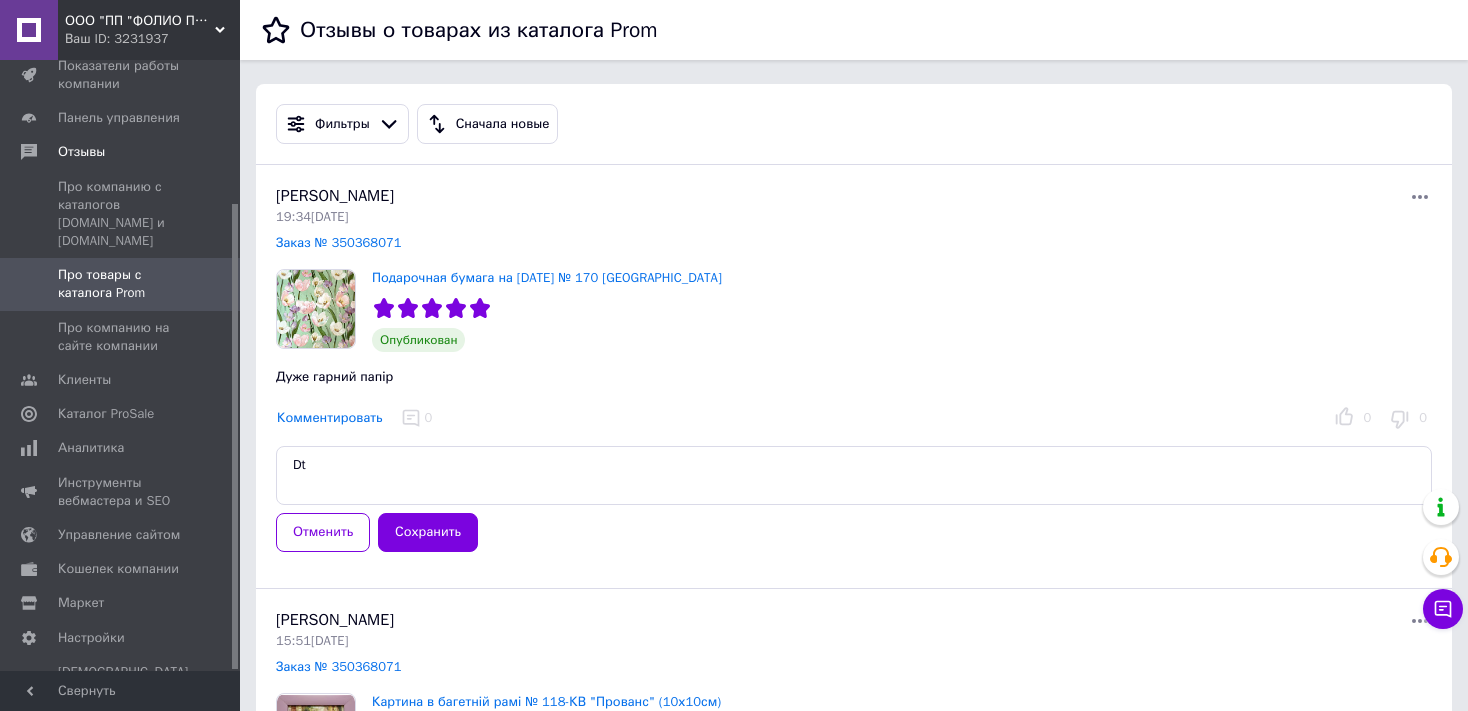 type on "D" 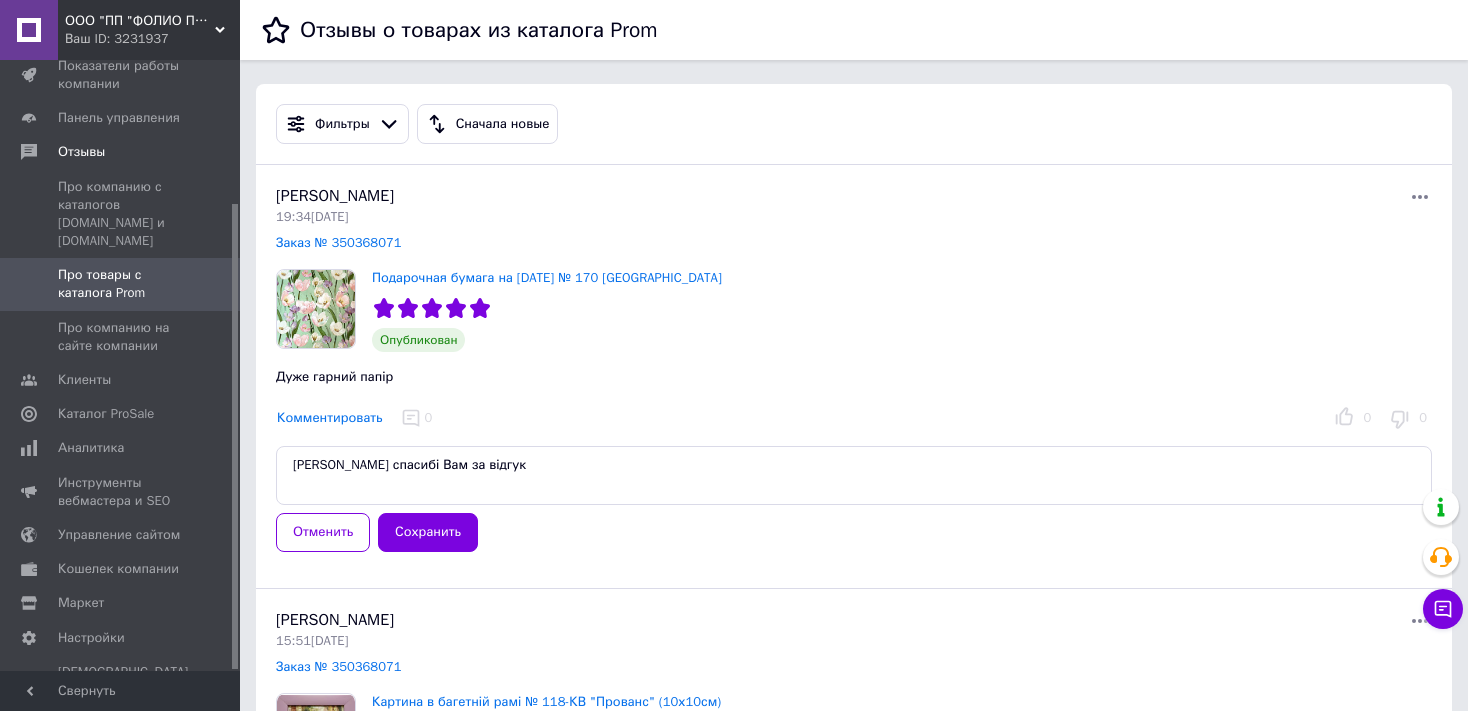 click on "[PERSON_NAME] спасибі Вам за відгук" at bounding box center [854, 475] 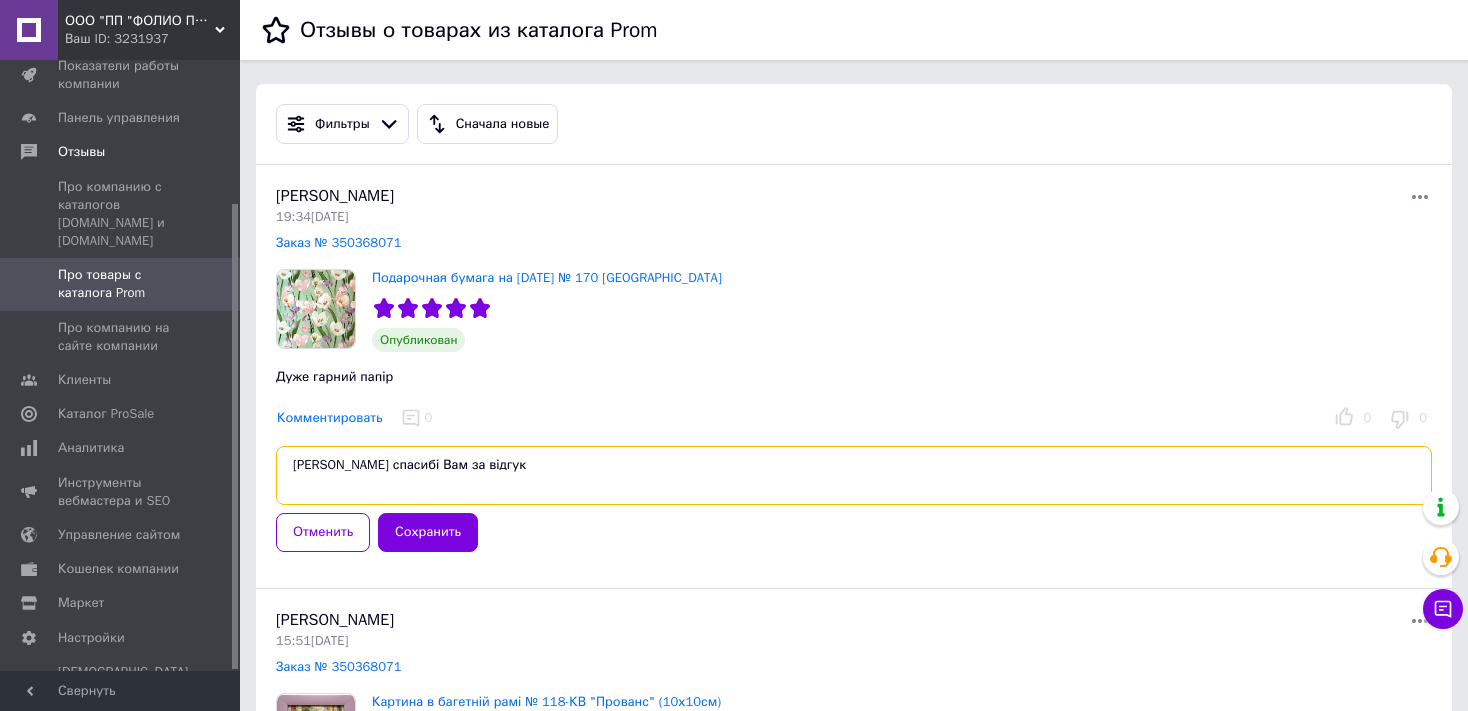 drag, startPoint x: 475, startPoint y: 466, endPoint x: 260, endPoint y: 460, distance: 215.08371 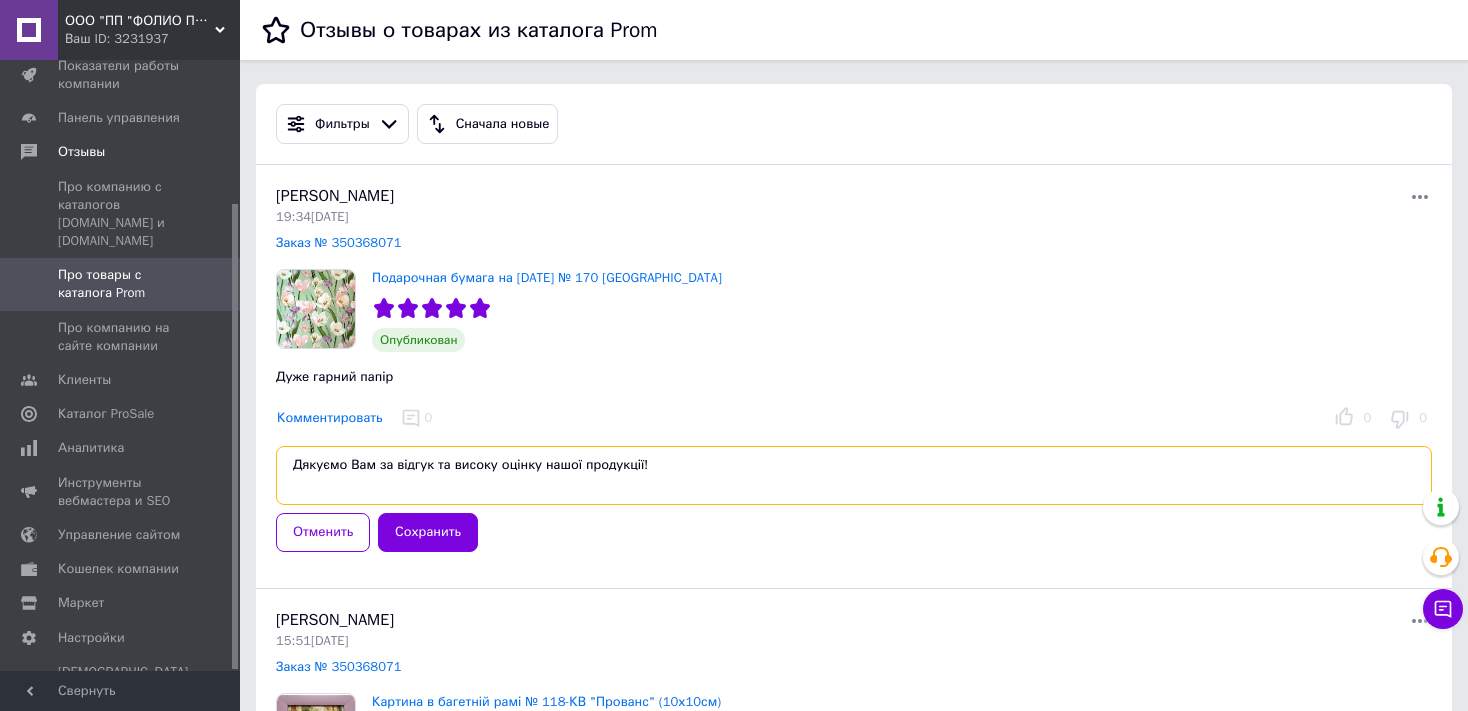 click on "Дякуємо Вам за відгук та високу оцінку нашої продукції!" at bounding box center (854, 475) 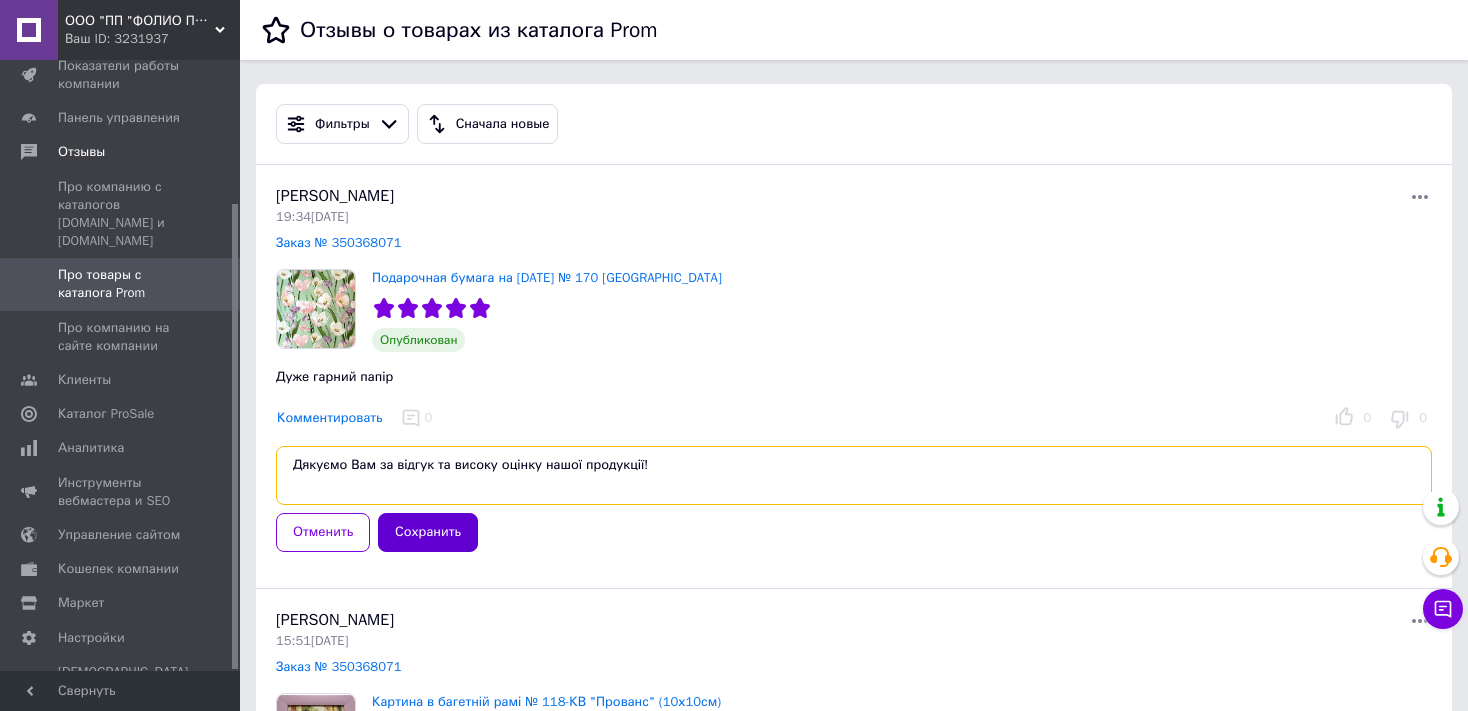 type on "Дякуємо Вам за відгук та високу оцінку нашої продукції!" 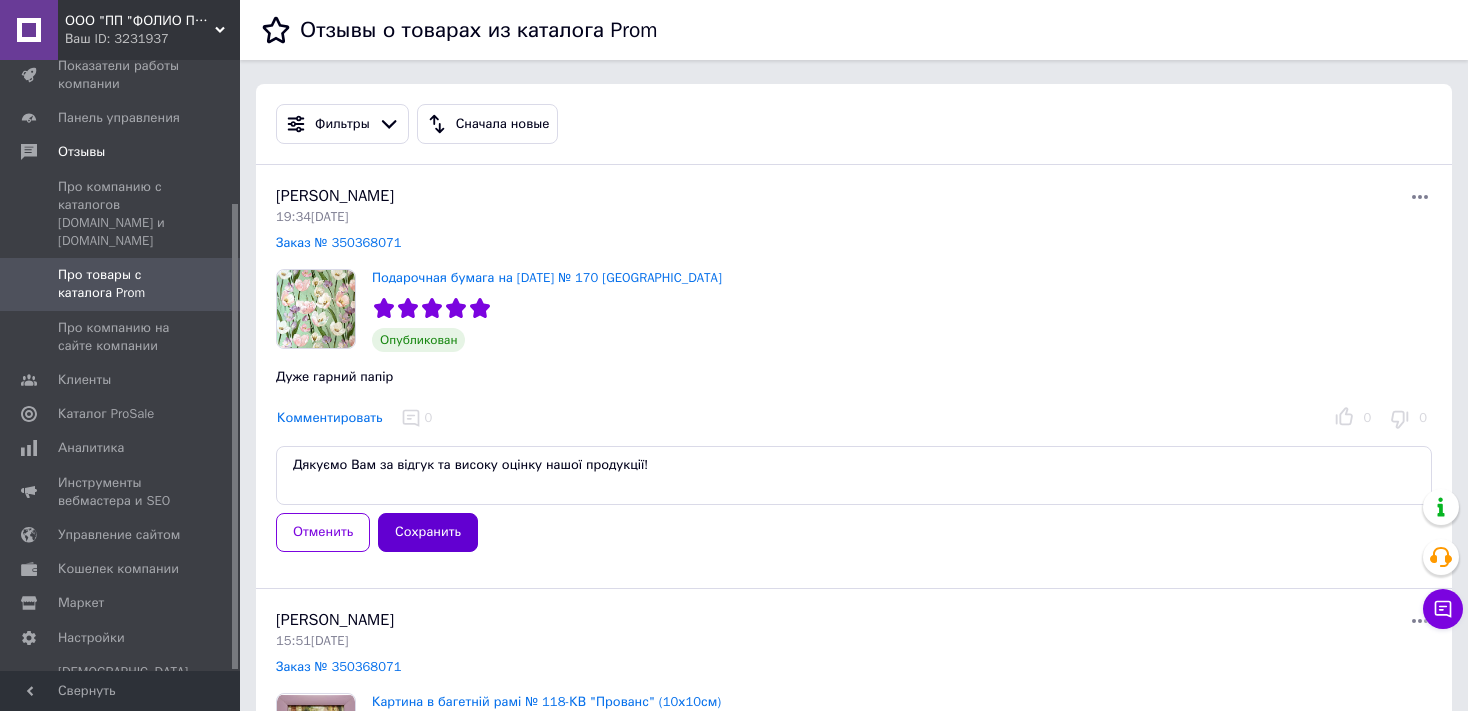 click on "Сохранить" at bounding box center [428, 532] 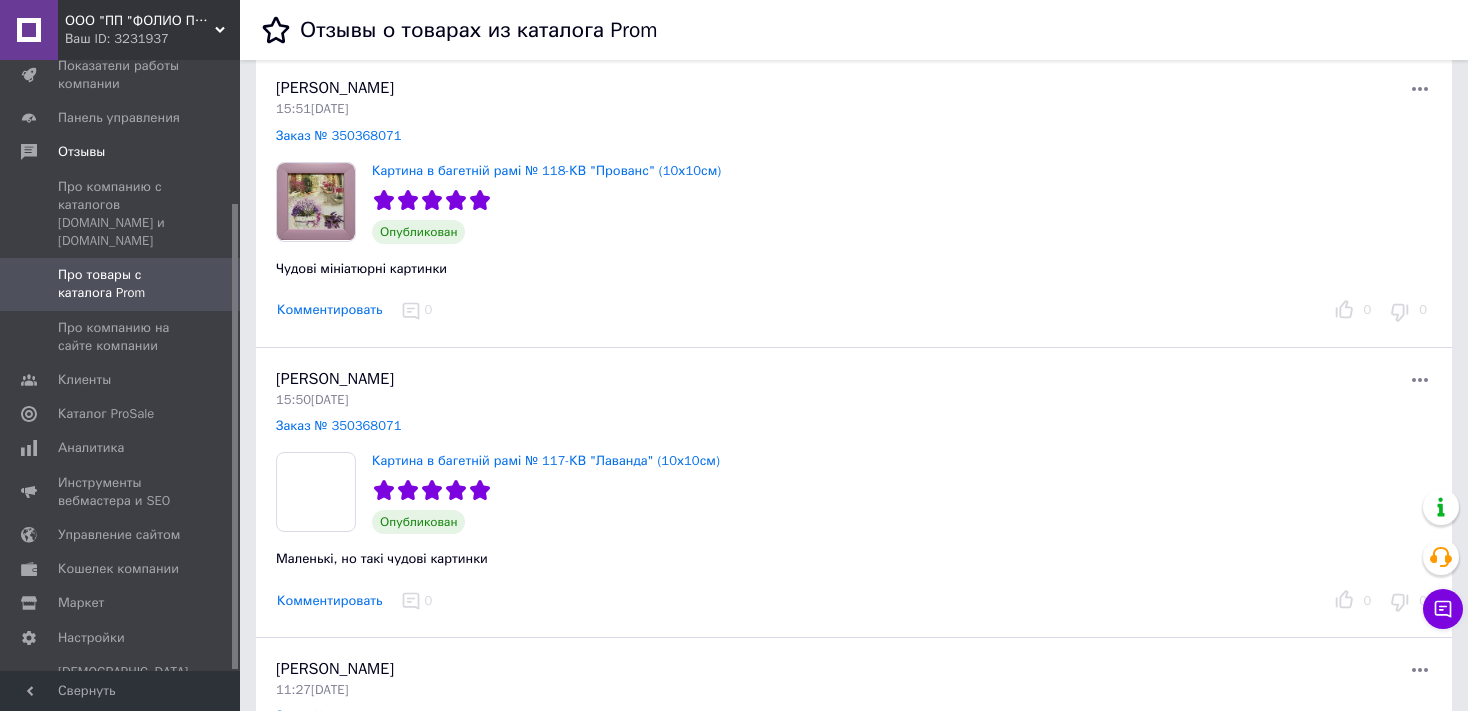 scroll, scrollTop: 633, scrollLeft: 0, axis: vertical 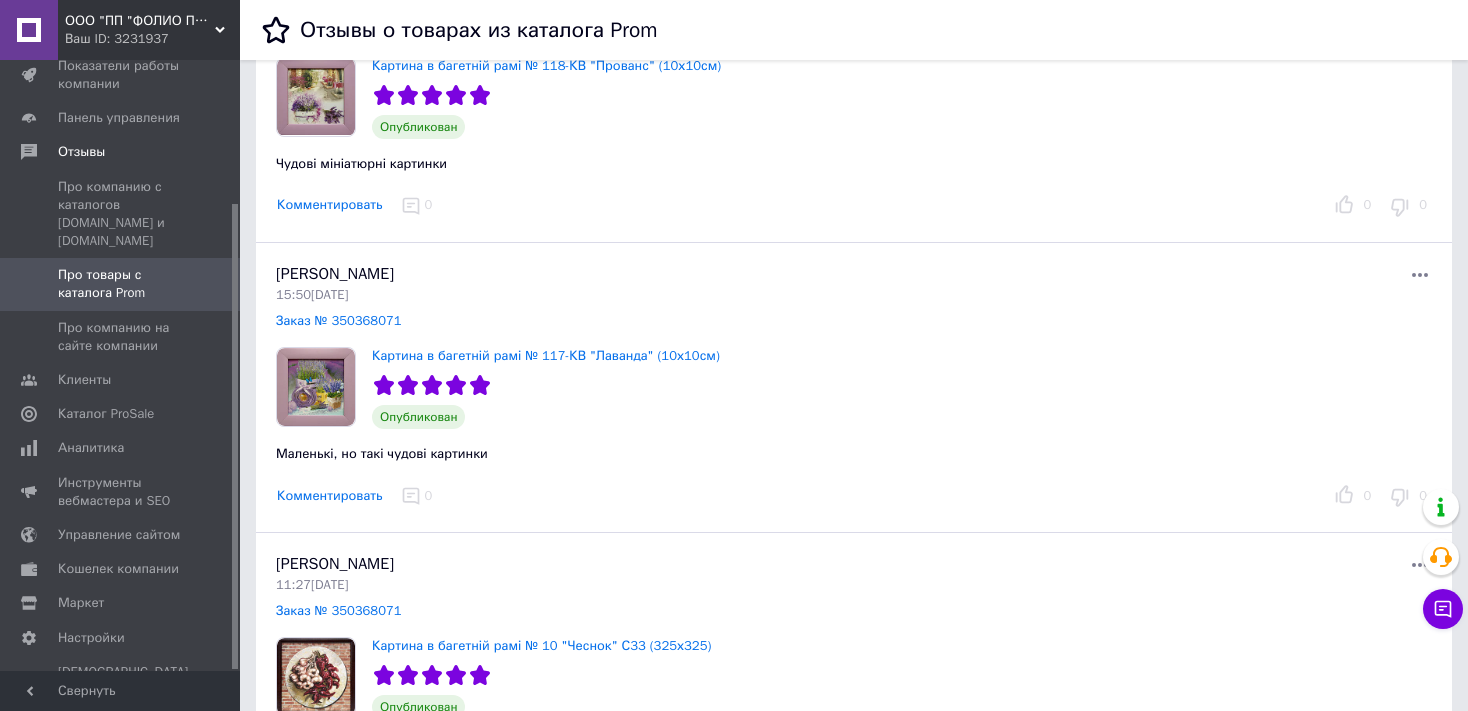 click on "Комментировать" at bounding box center [330, 496] 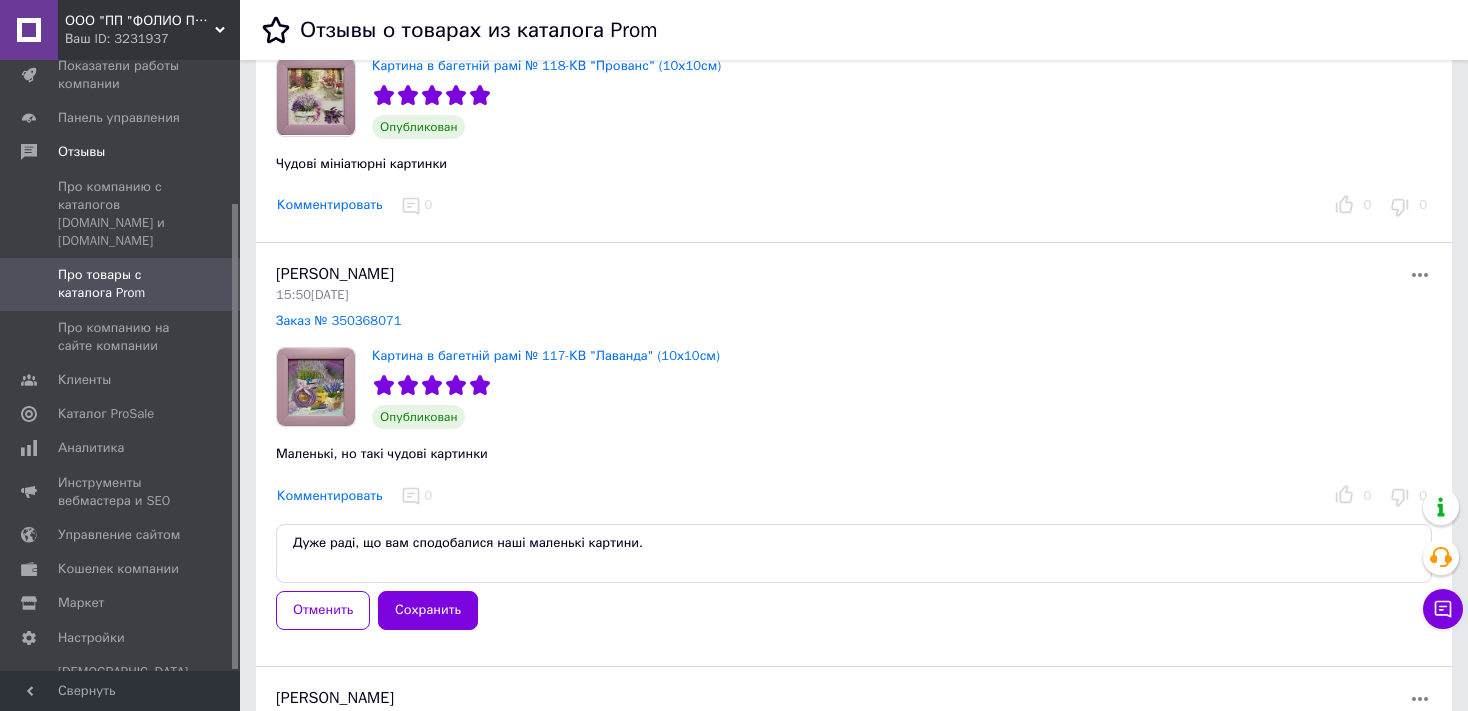 click on "Дуже раді, що вам сподобалися наші маленькі картини." at bounding box center [854, 553] 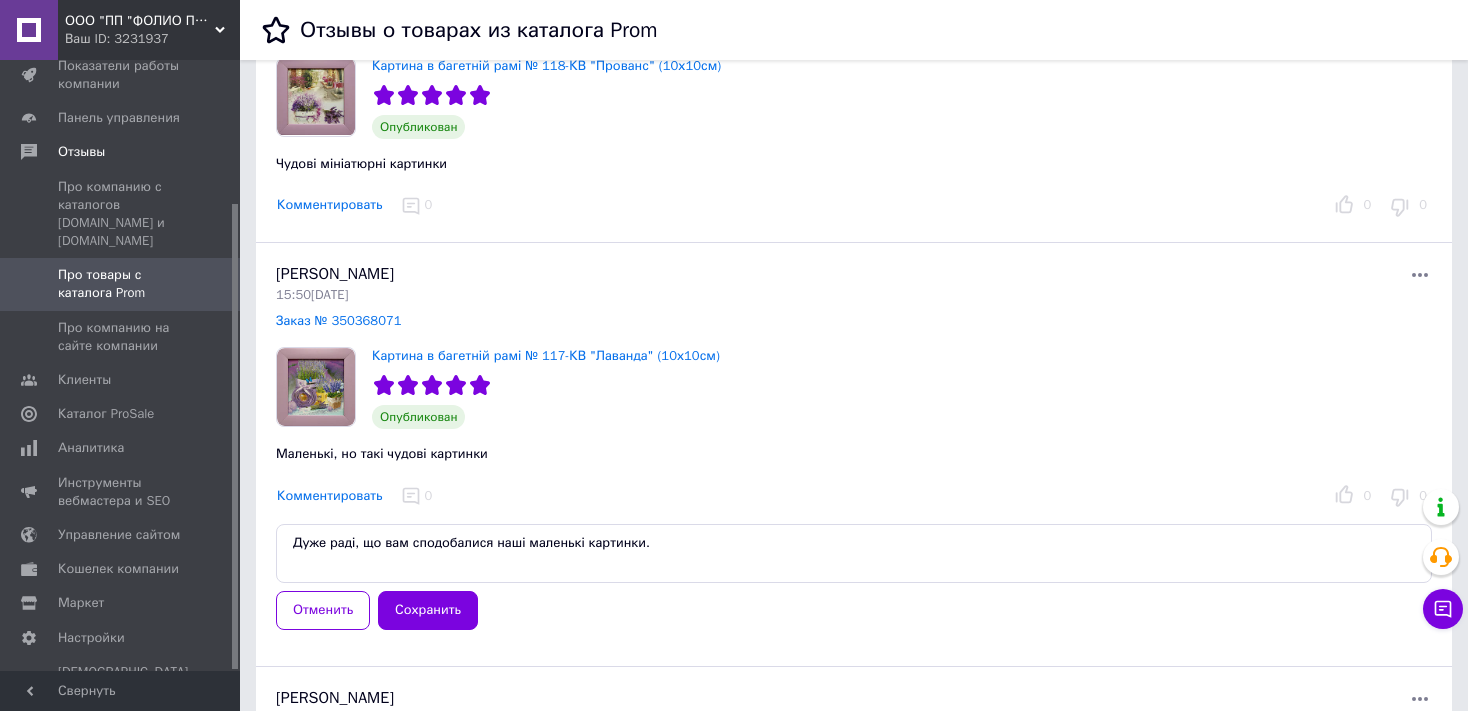 click on "Дуже раді, що вам сподобалися наші маленькі картинки." at bounding box center [854, 553] 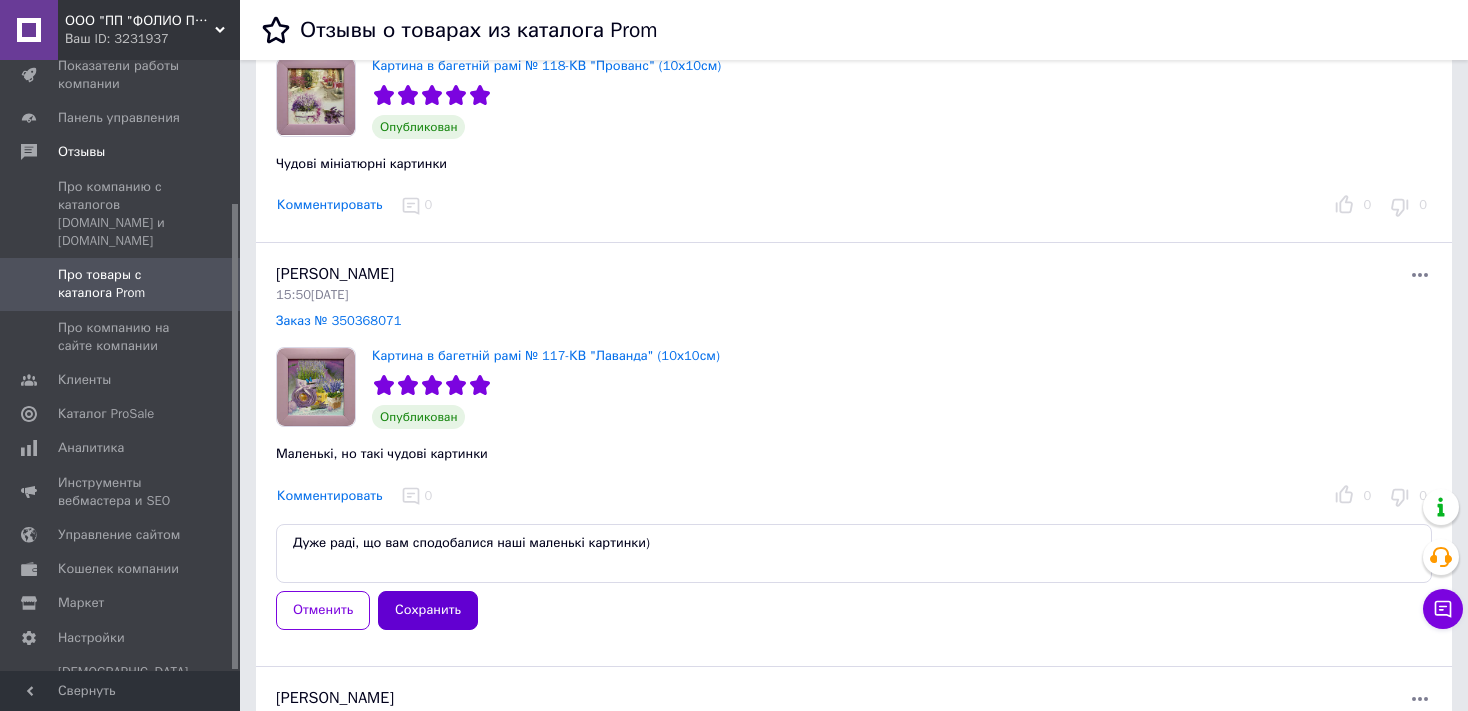 type on "Дуже раді, що вам сподобалися наші маленькі картинки)" 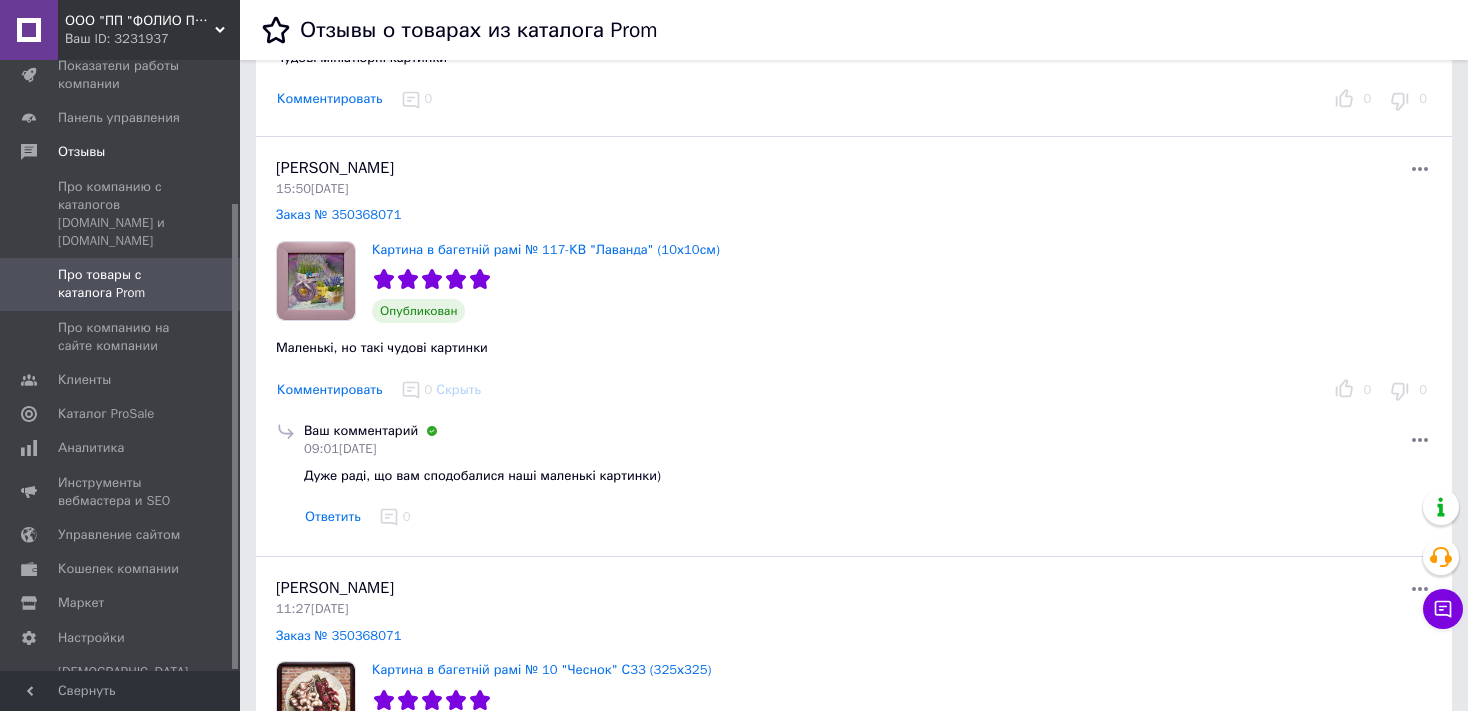 scroll, scrollTop: 950, scrollLeft: 0, axis: vertical 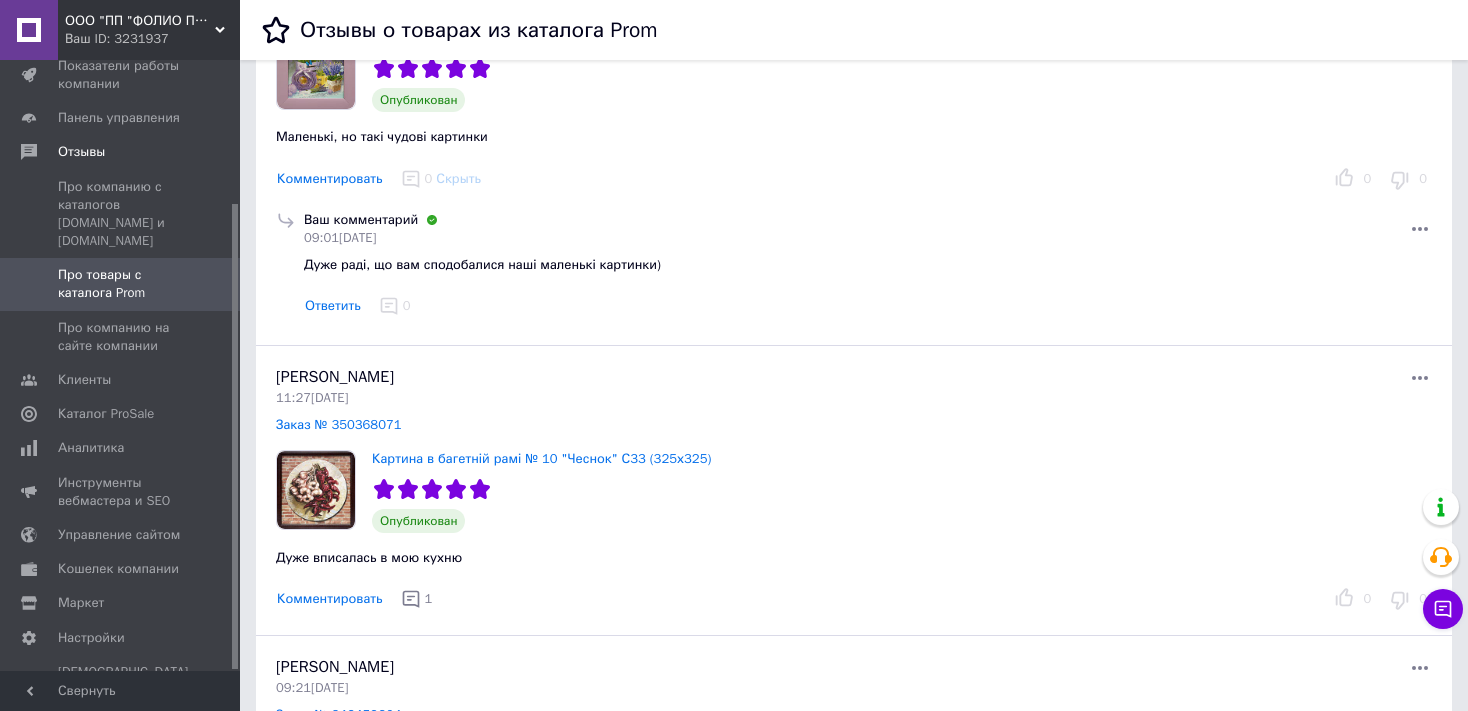 click on "Про товары с каталога Prom" at bounding box center [121, 284] 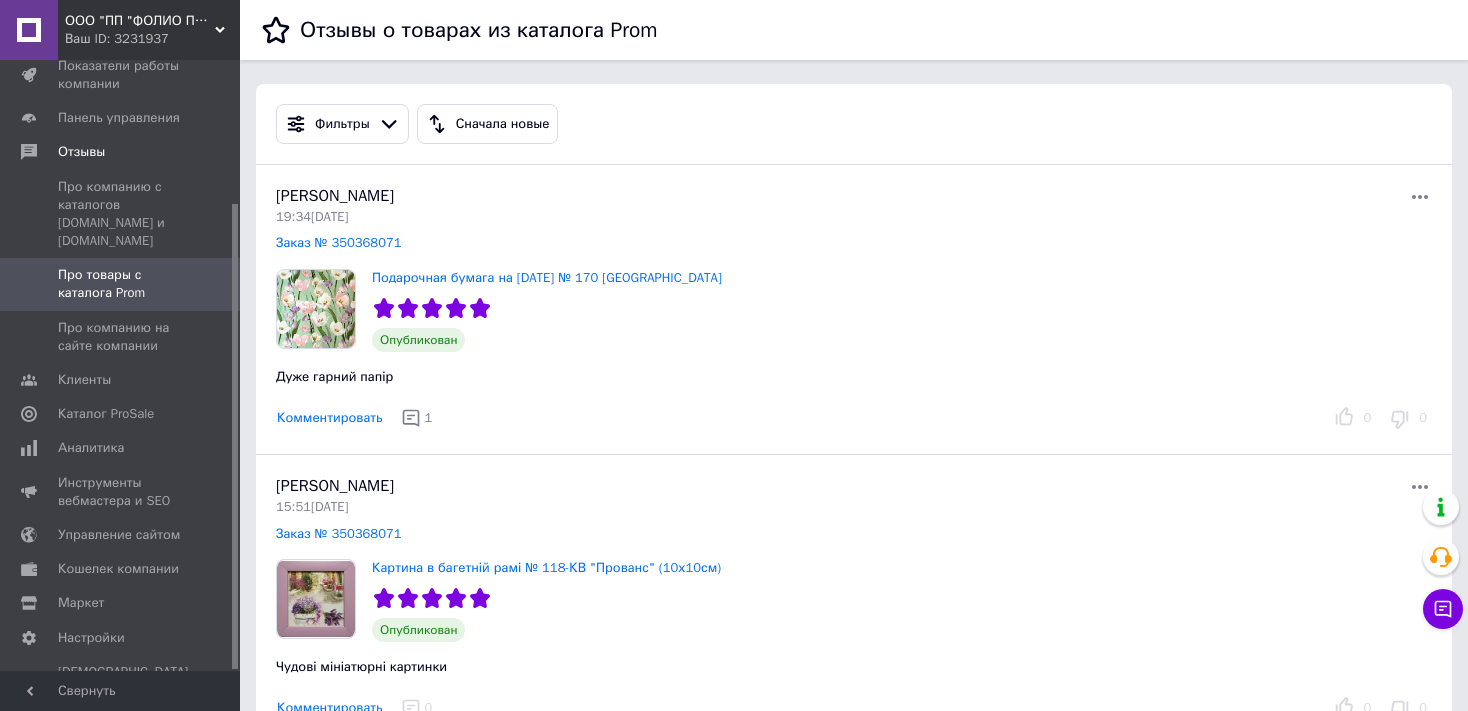 scroll, scrollTop: 105, scrollLeft: 0, axis: vertical 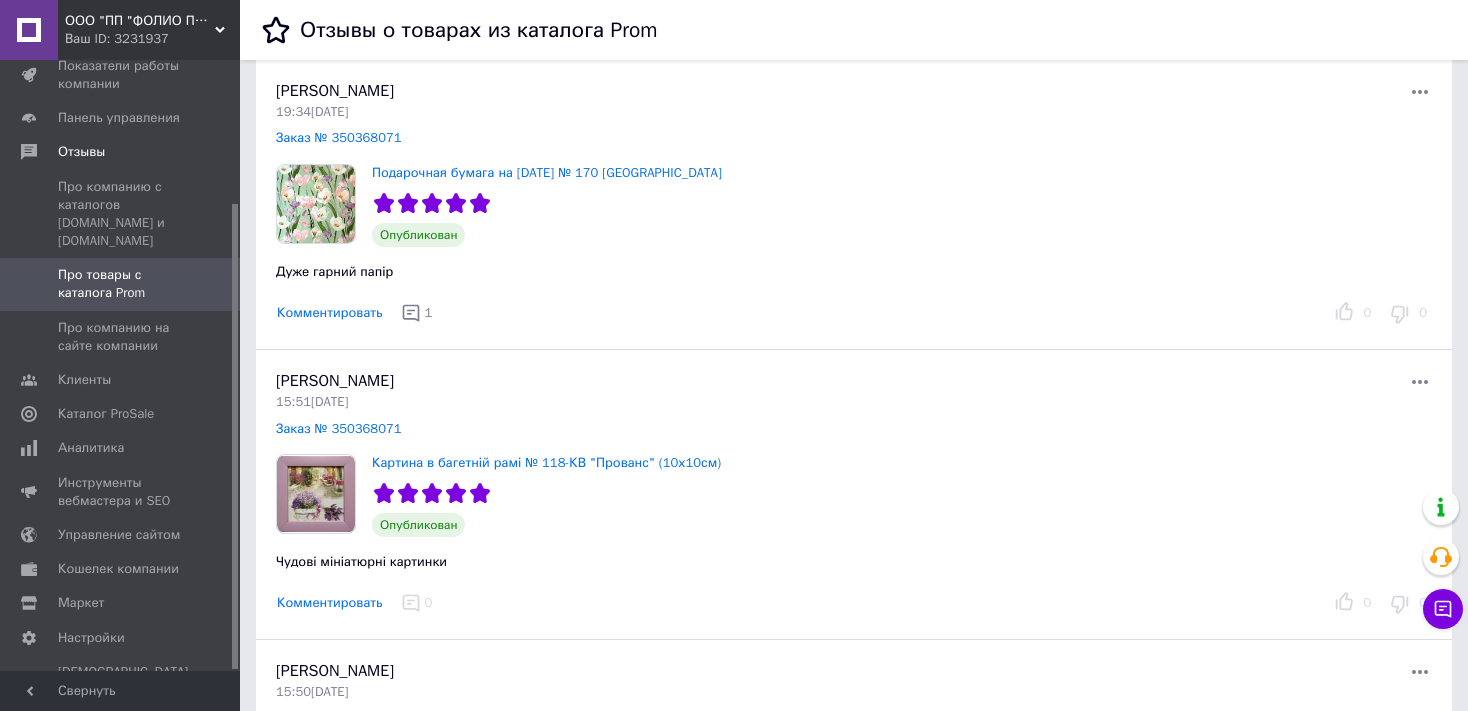 click at bounding box center [316, 204] 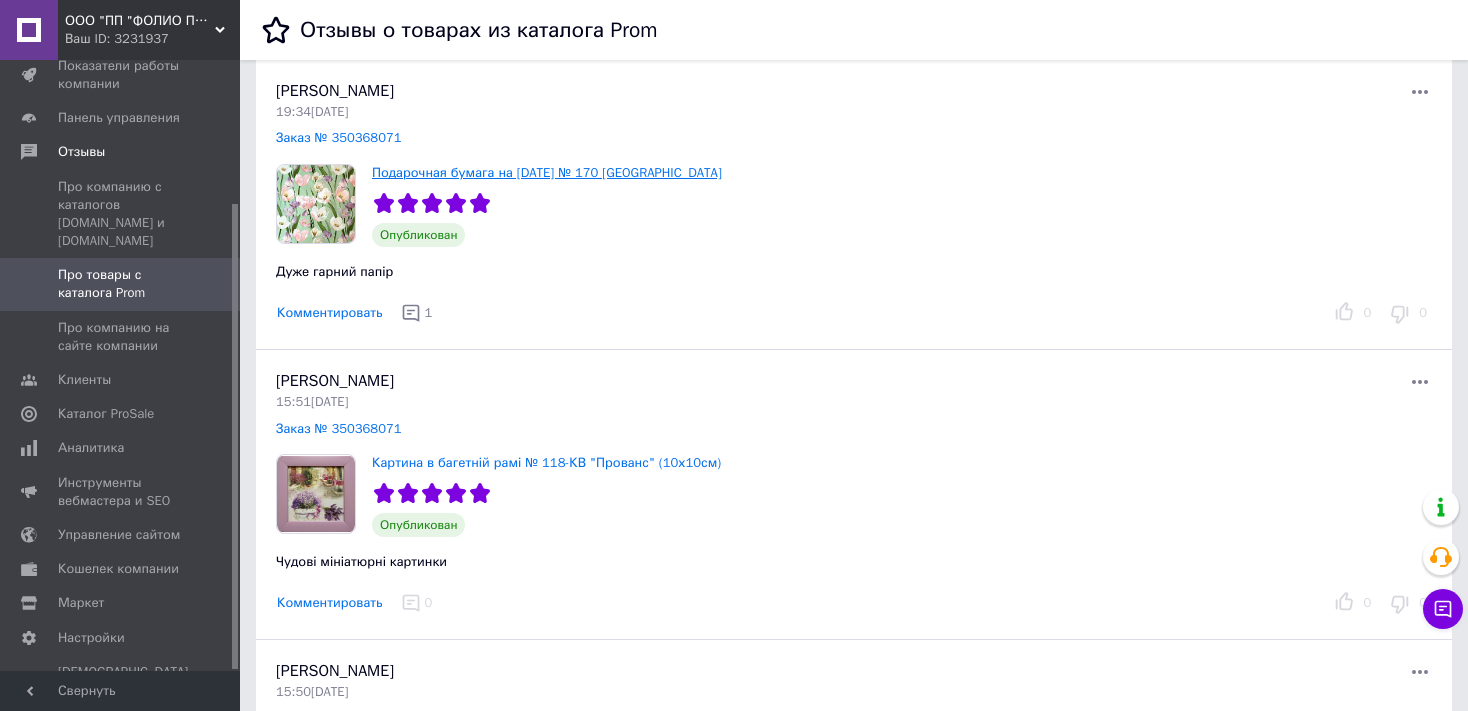 click on "Подарочная бумага на [DATE] № 170 [GEOGRAPHIC_DATA]" at bounding box center (547, 172) 